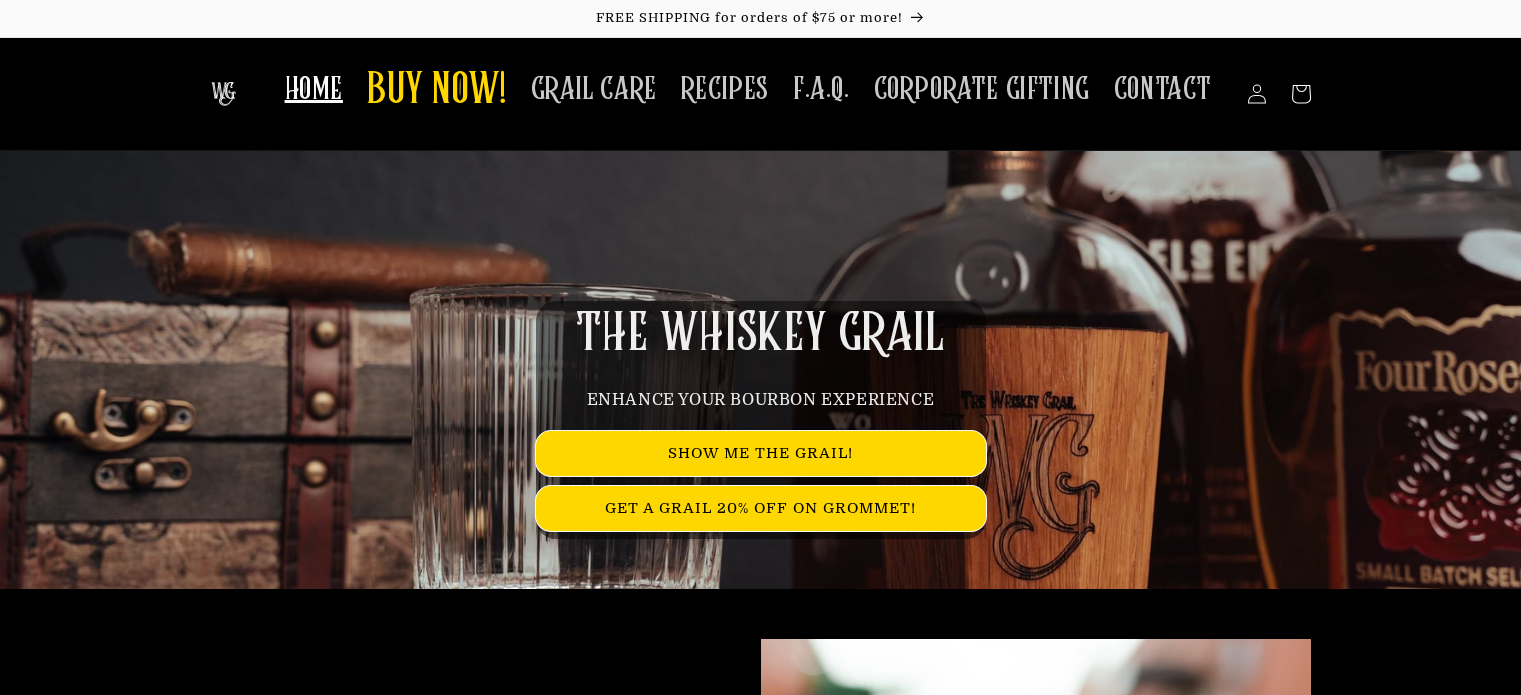 scroll, scrollTop: 0, scrollLeft: 0, axis: both 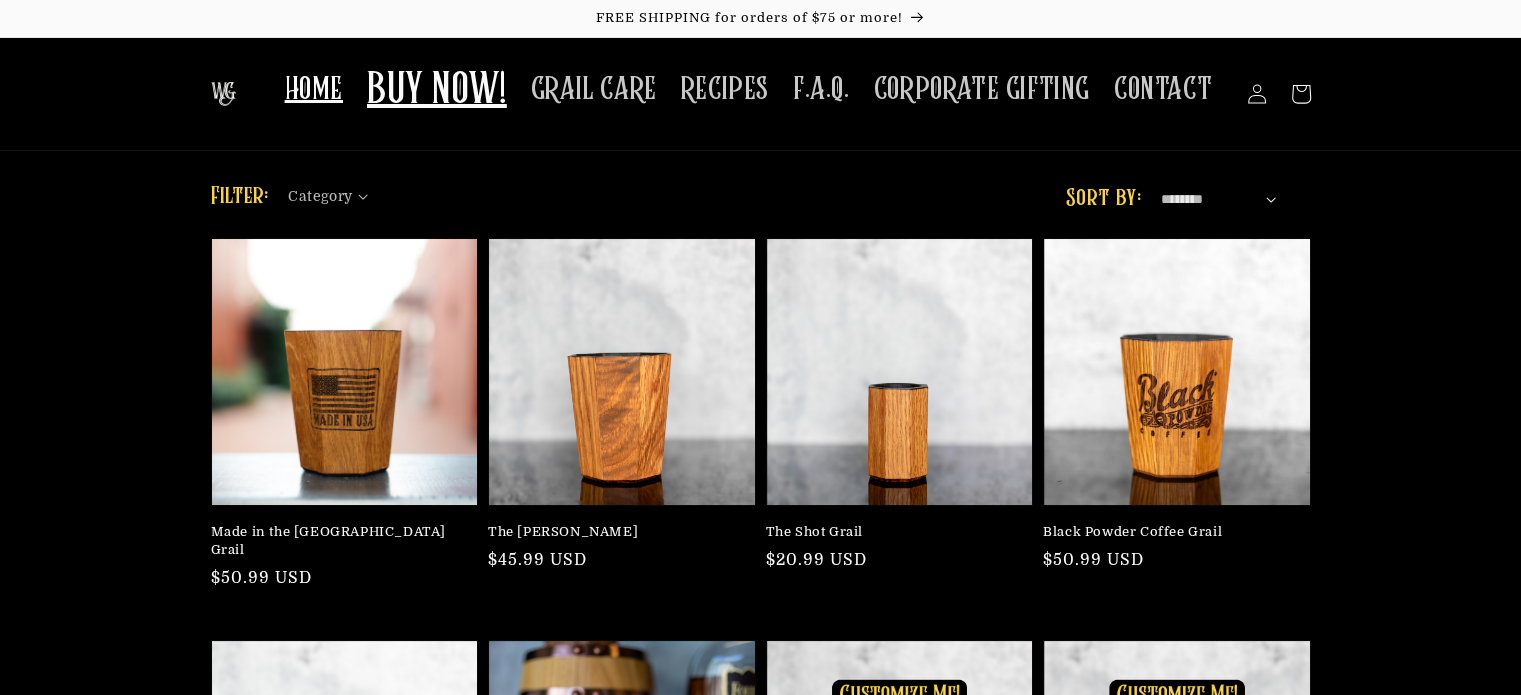 click on "HOME" at bounding box center (314, 89) 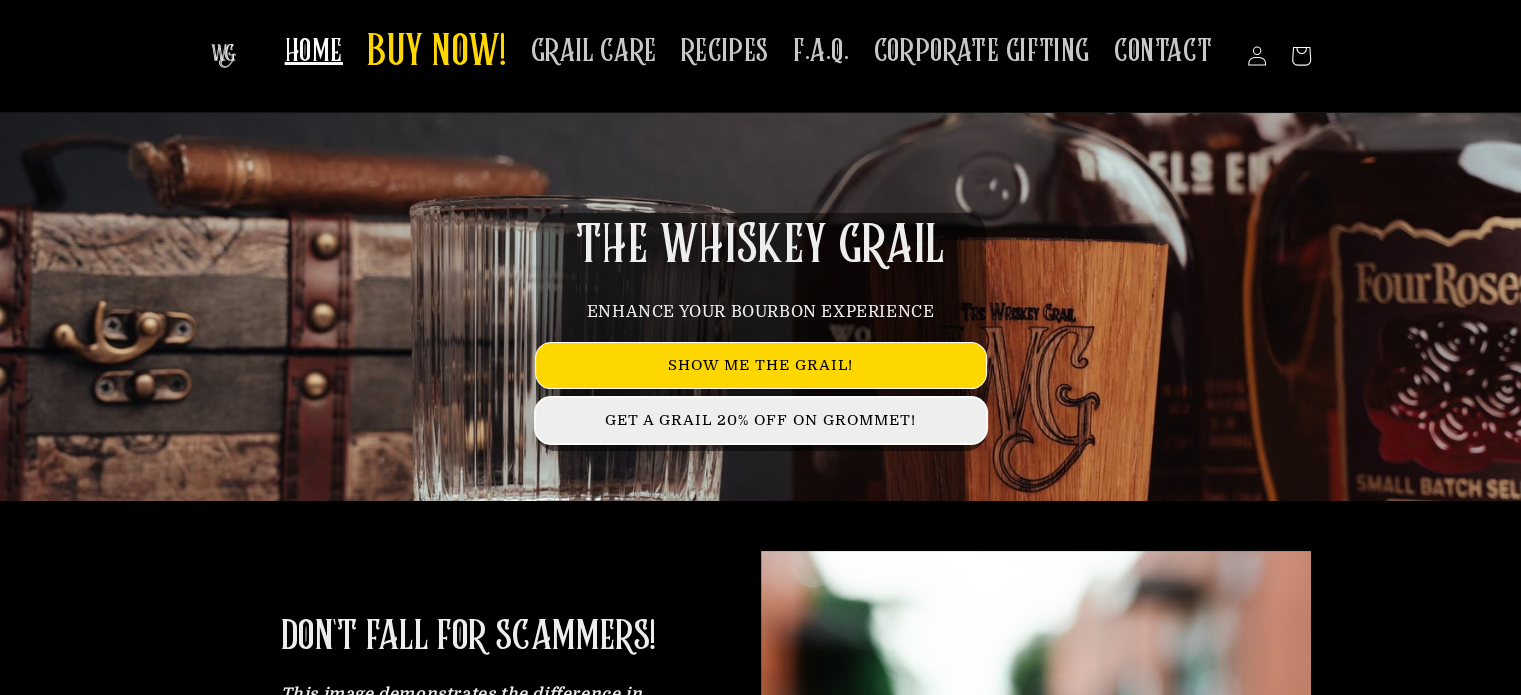 scroll, scrollTop: 0, scrollLeft: 0, axis: both 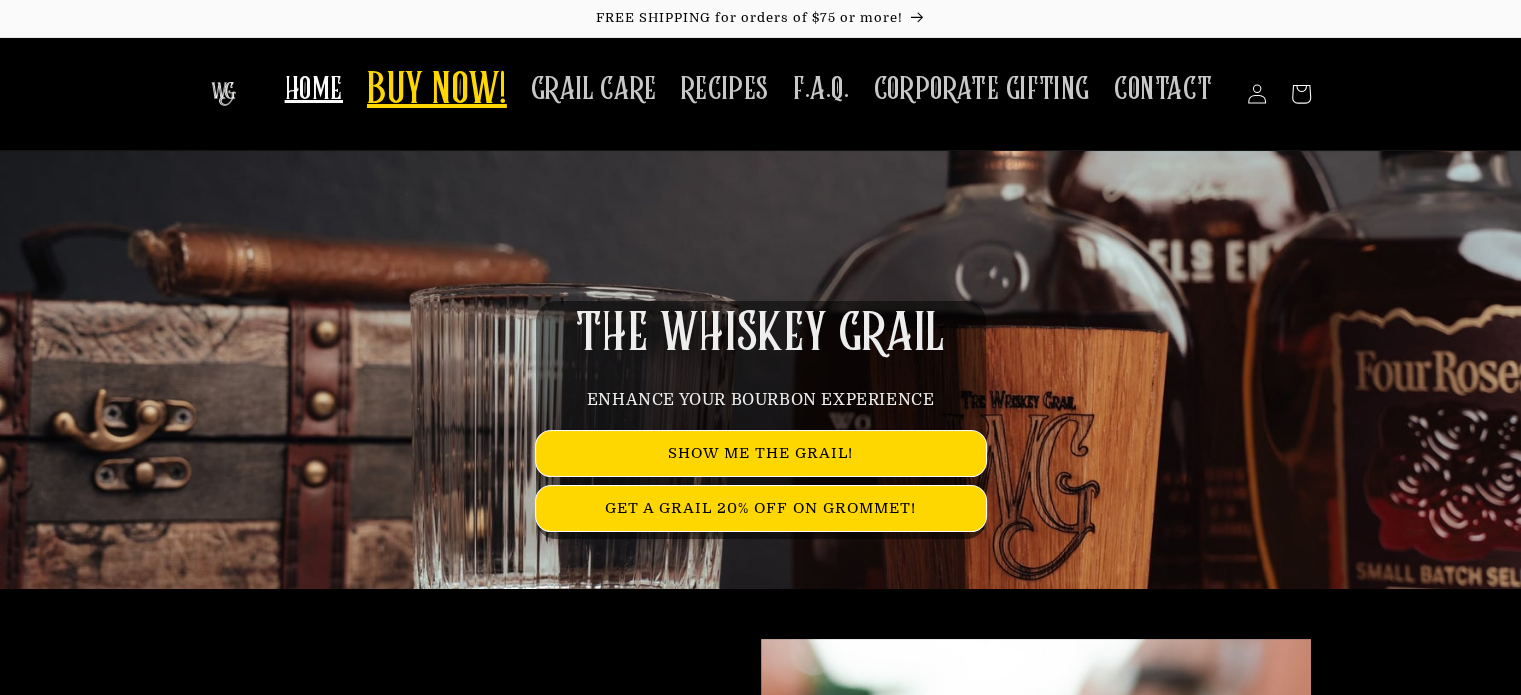 click on "BUY NOW!" at bounding box center [437, 91] 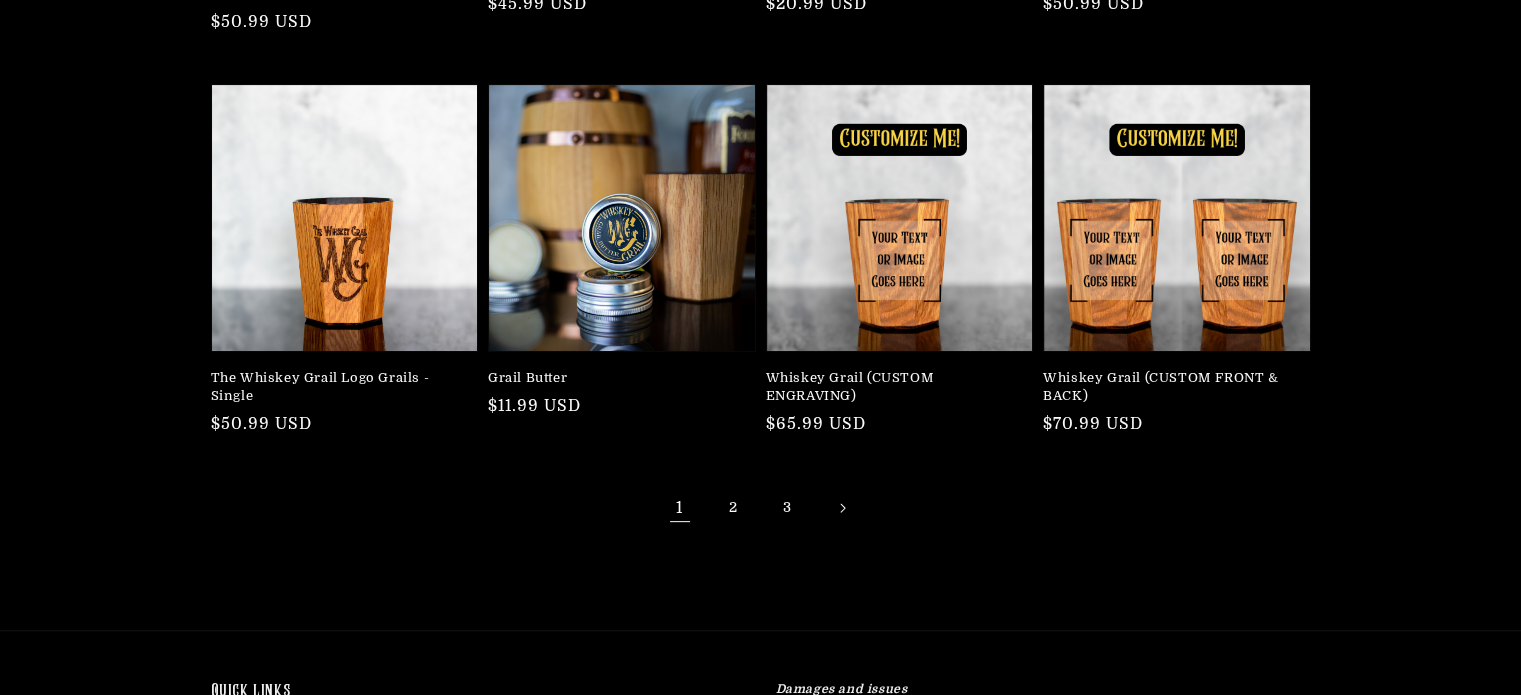 scroll, scrollTop: 564, scrollLeft: 0, axis: vertical 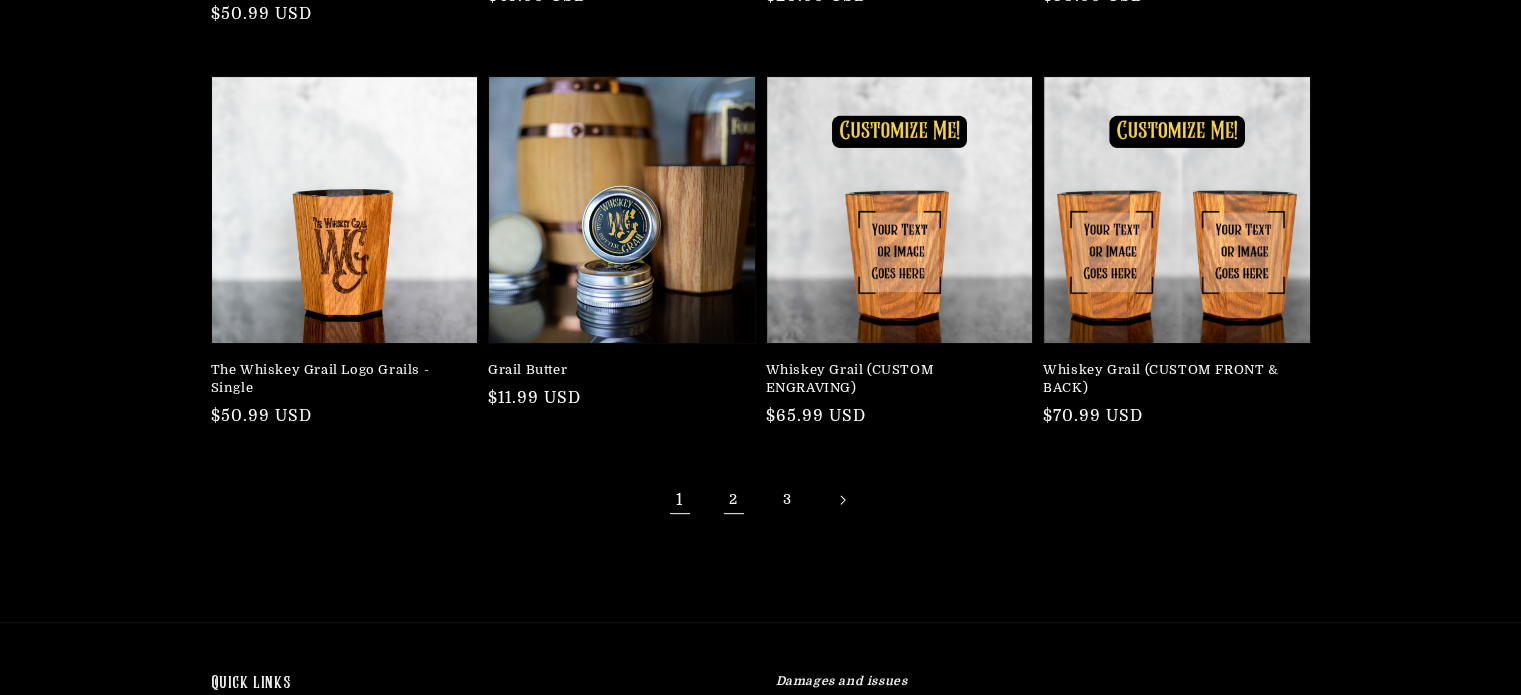 click on "2" at bounding box center (734, 500) 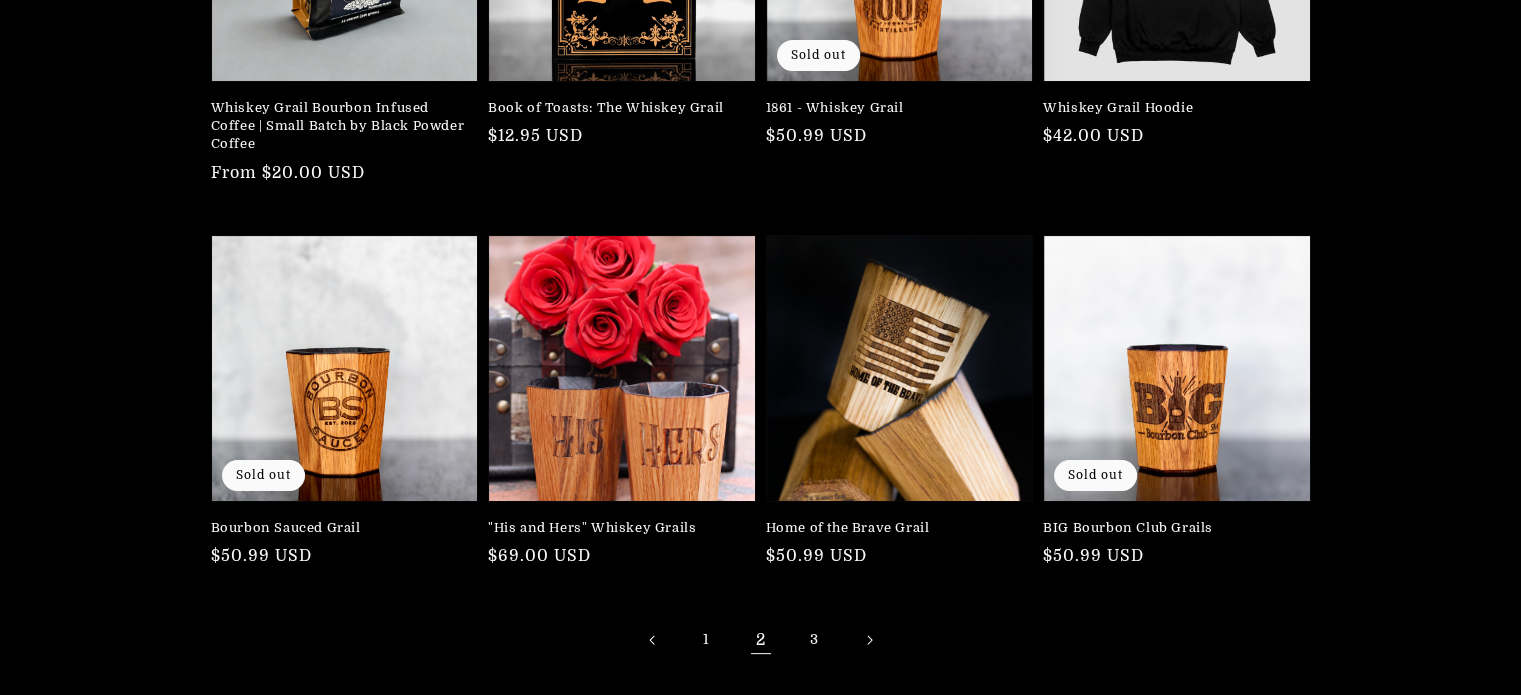 scroll, scrollTop: 604, scrollLeft: 0, axis: vertical 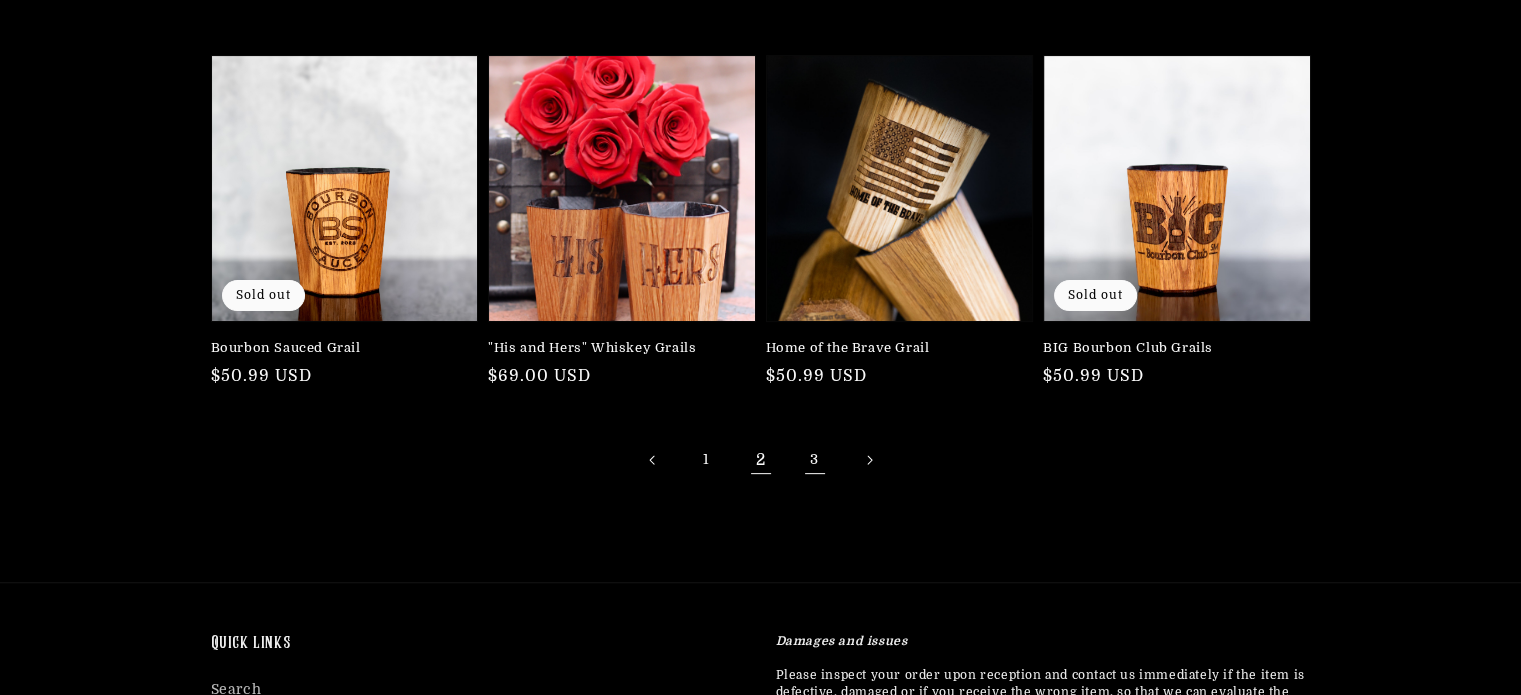 click on "3" at bounding box center (815, 460) 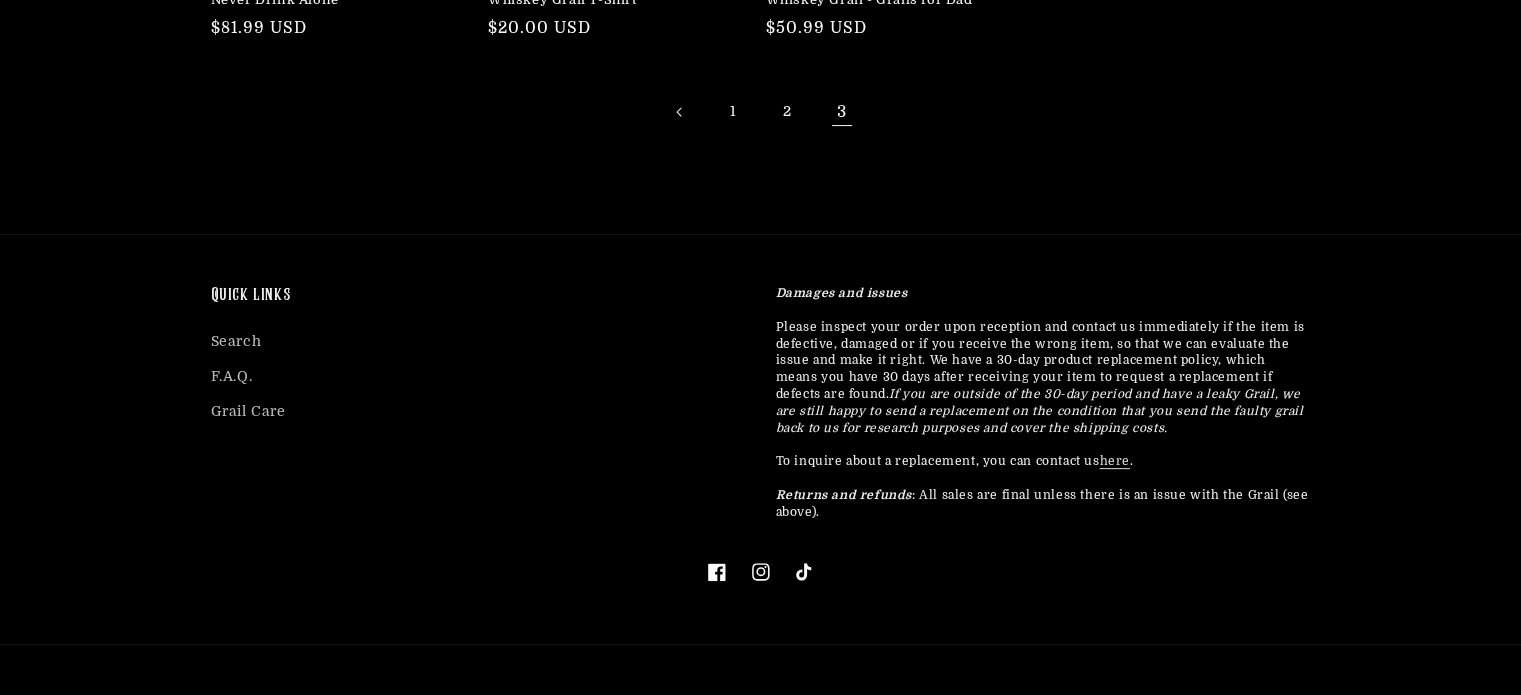 scroll, scrollTop: 534, scrollLeft: 0, axis: vertical 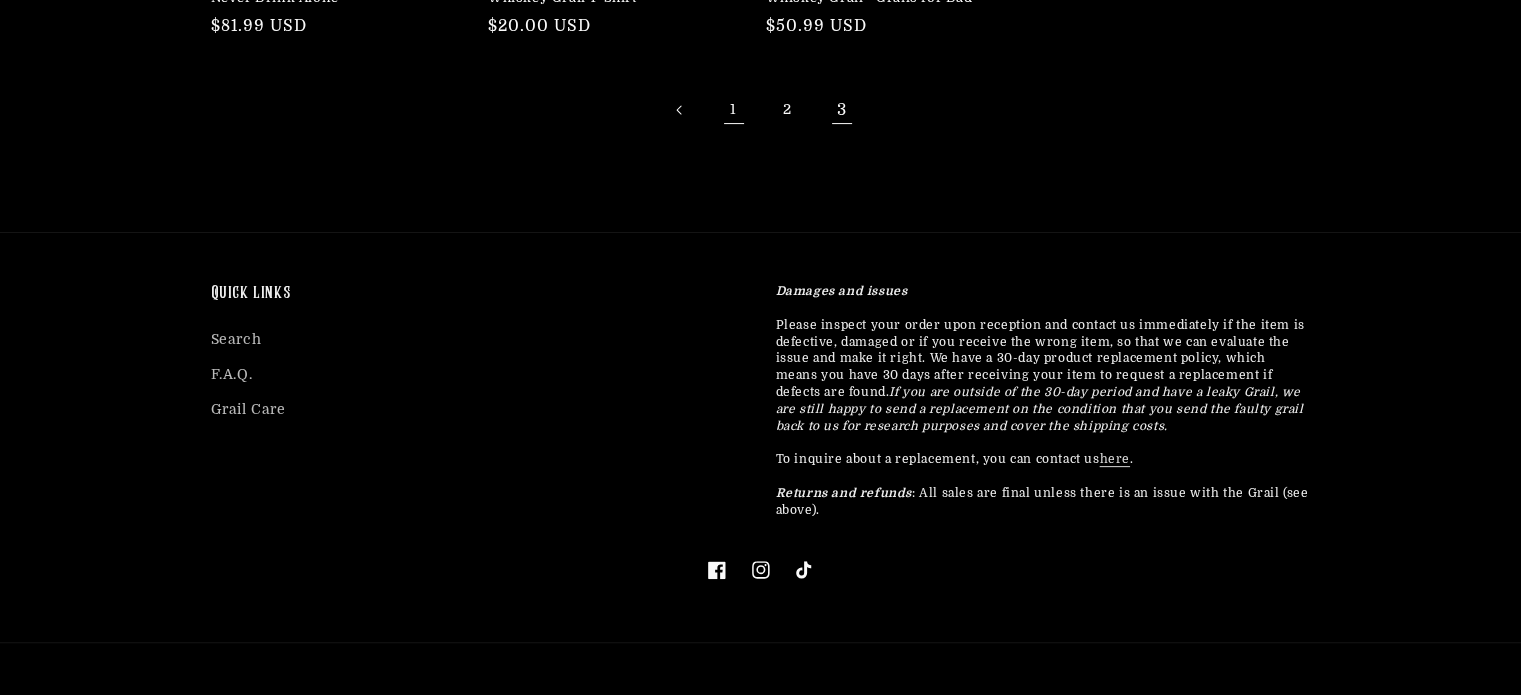 click on "1" at bounding box center (734, 110) 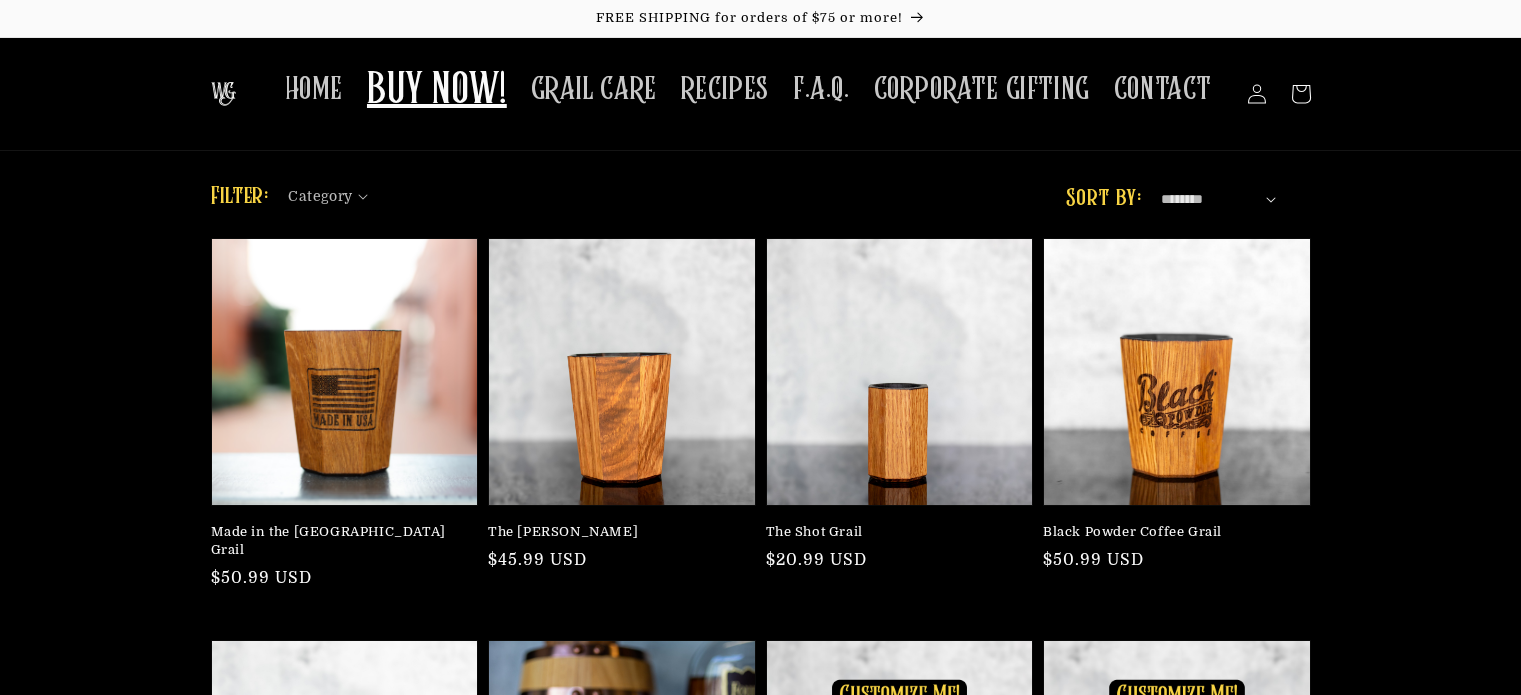 scroll, scrollTop: 0, scrollLeft: 0, axis: both 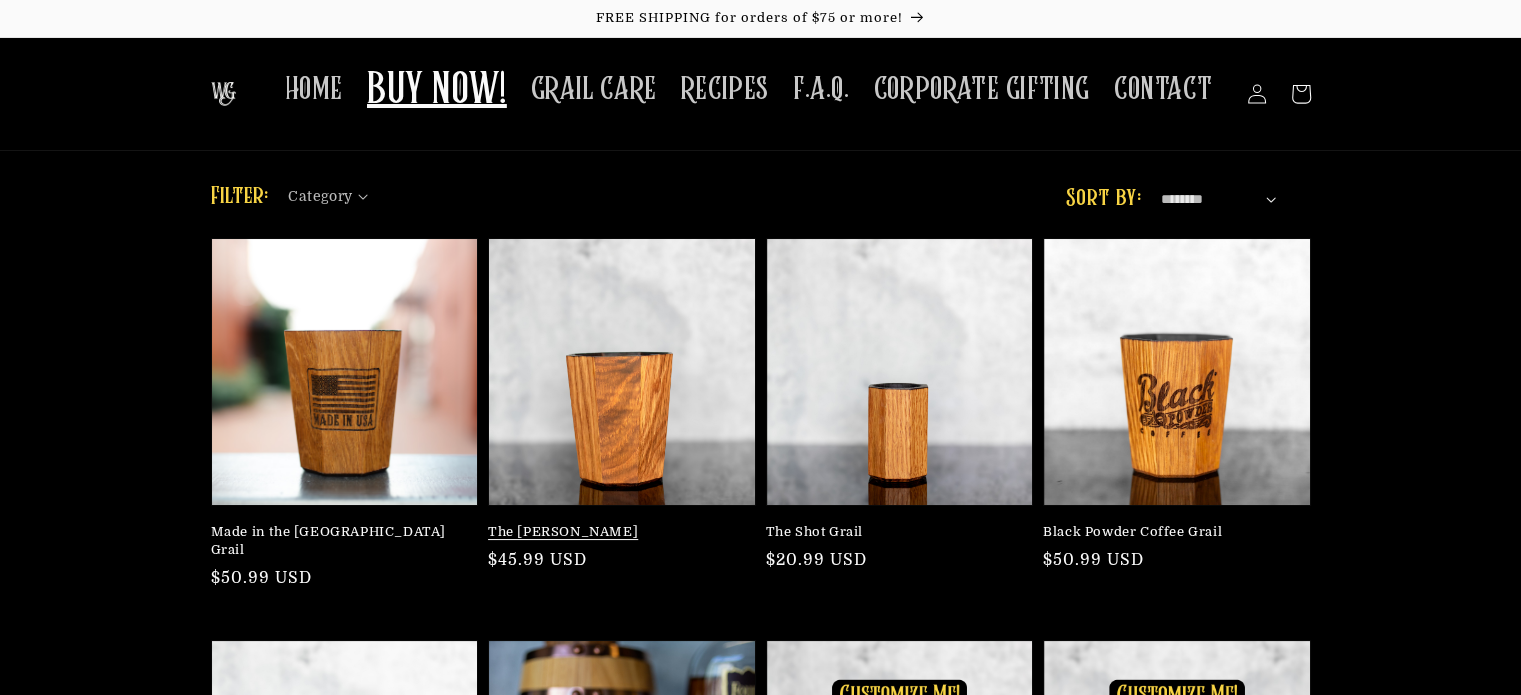 click on "The [PERSON_NAME]" at bounding box center (616, 532) 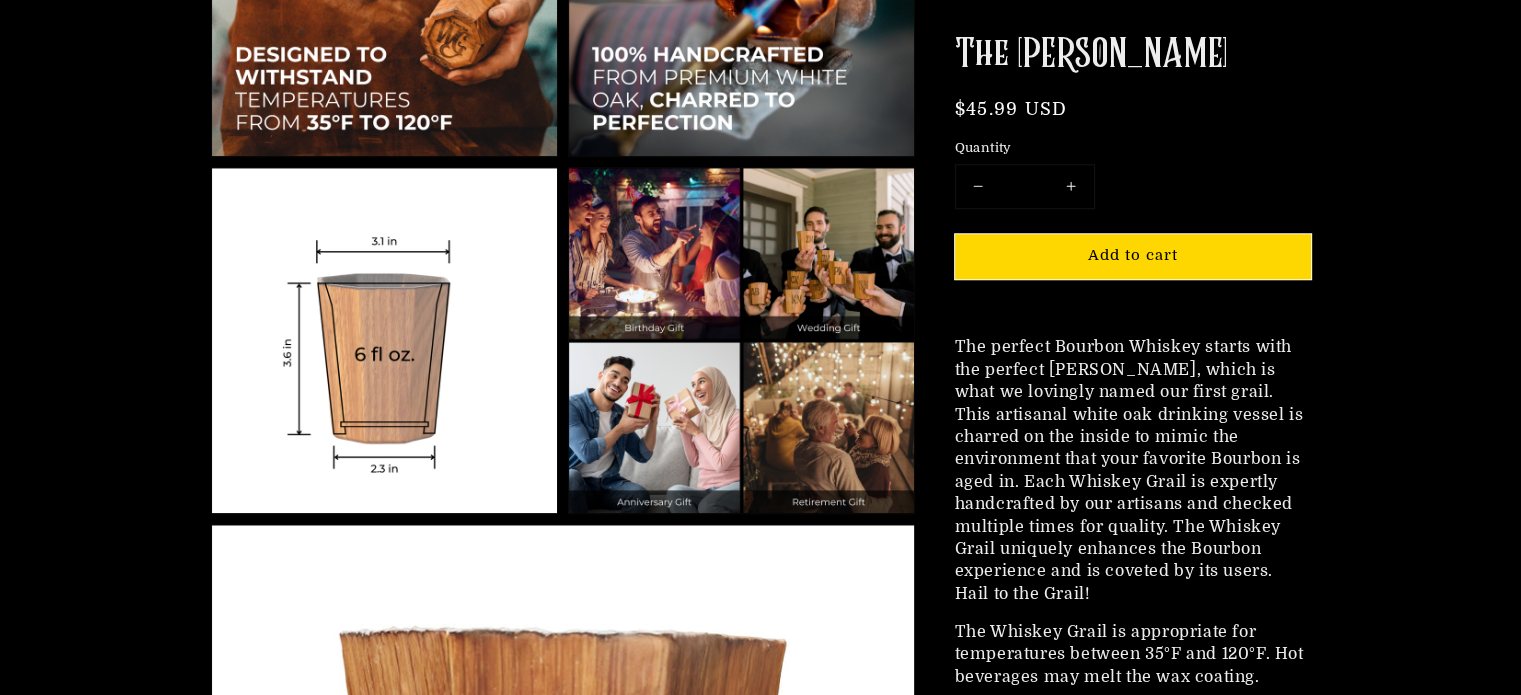 scroll, scrollTop: 1911, scrollLeft: 0, axis: vertical 